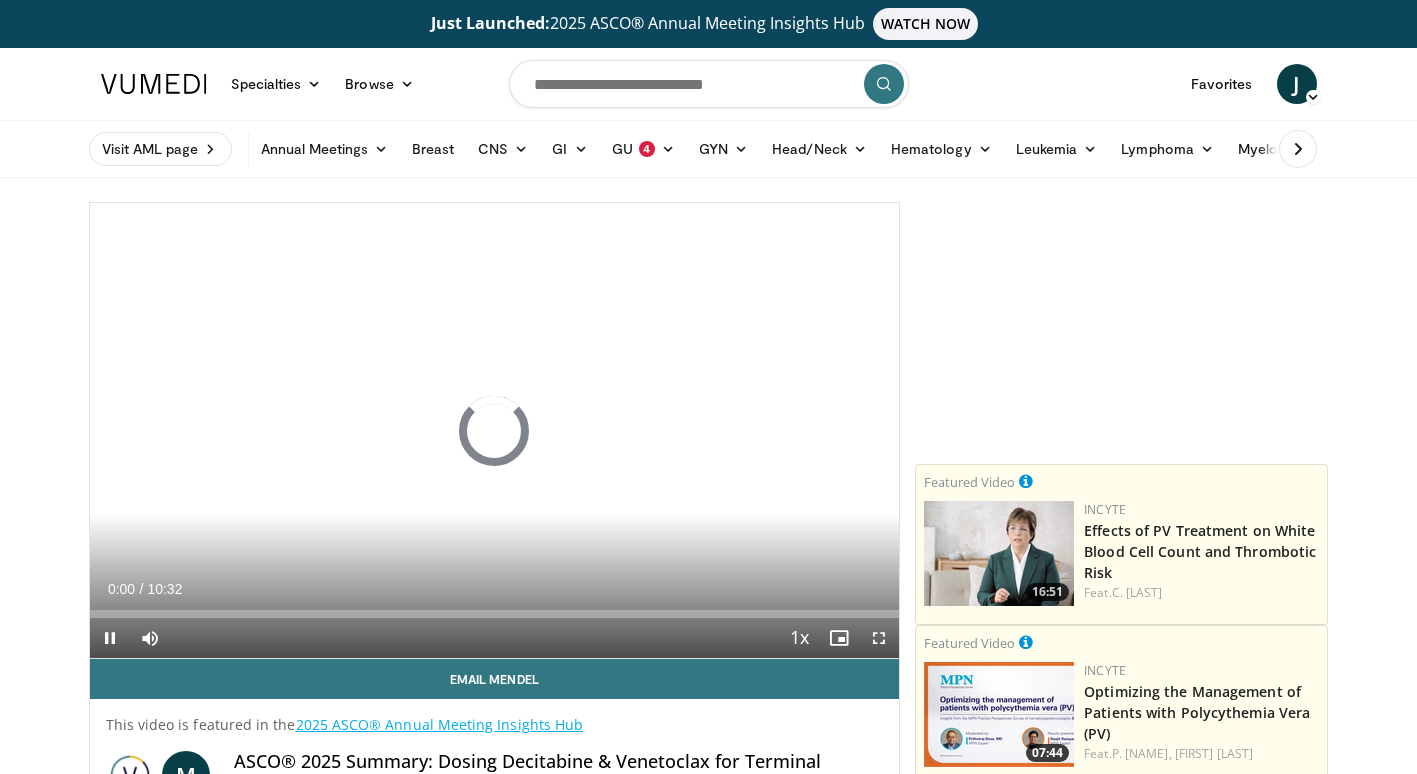 scroll, scrollTop: 0, scrollLeft: 0, axis: both 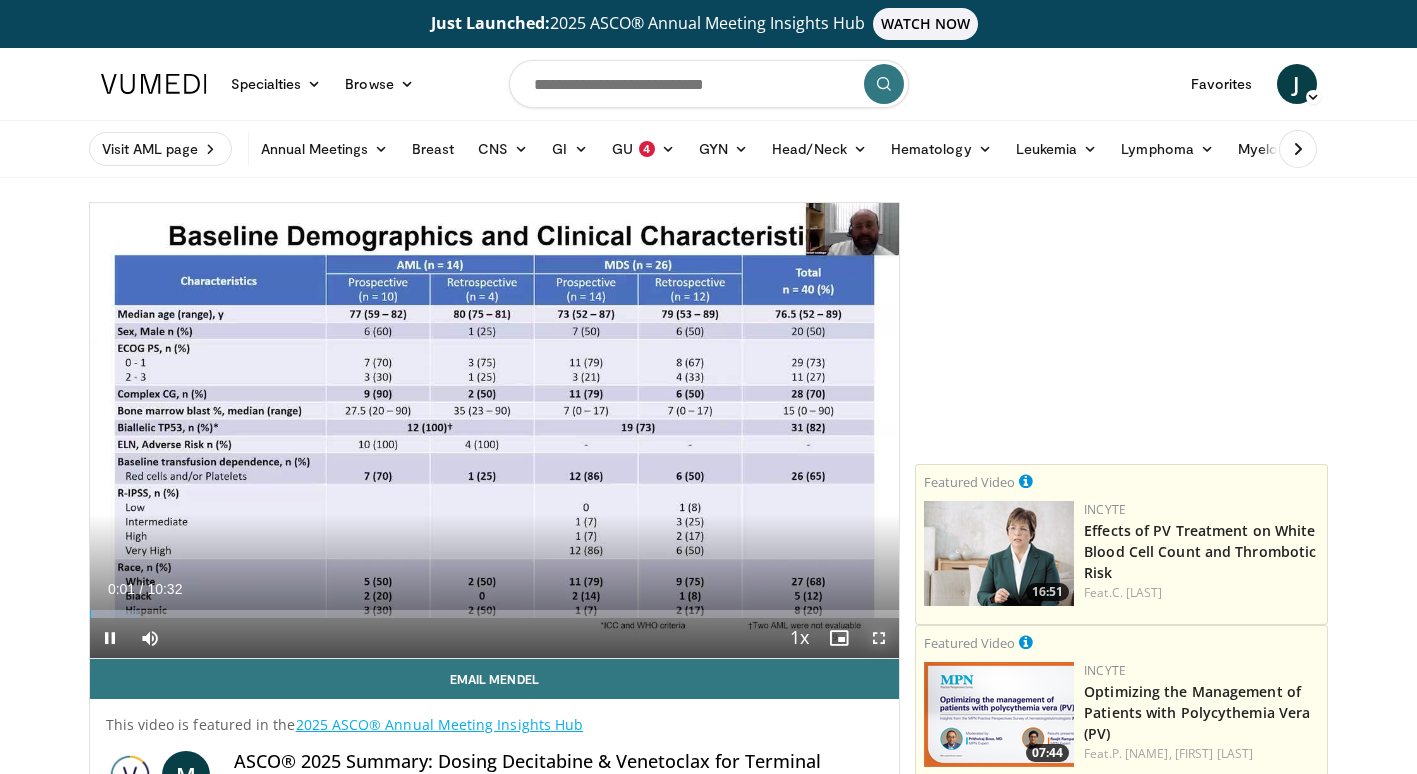 click at bounding box center (879, 638) 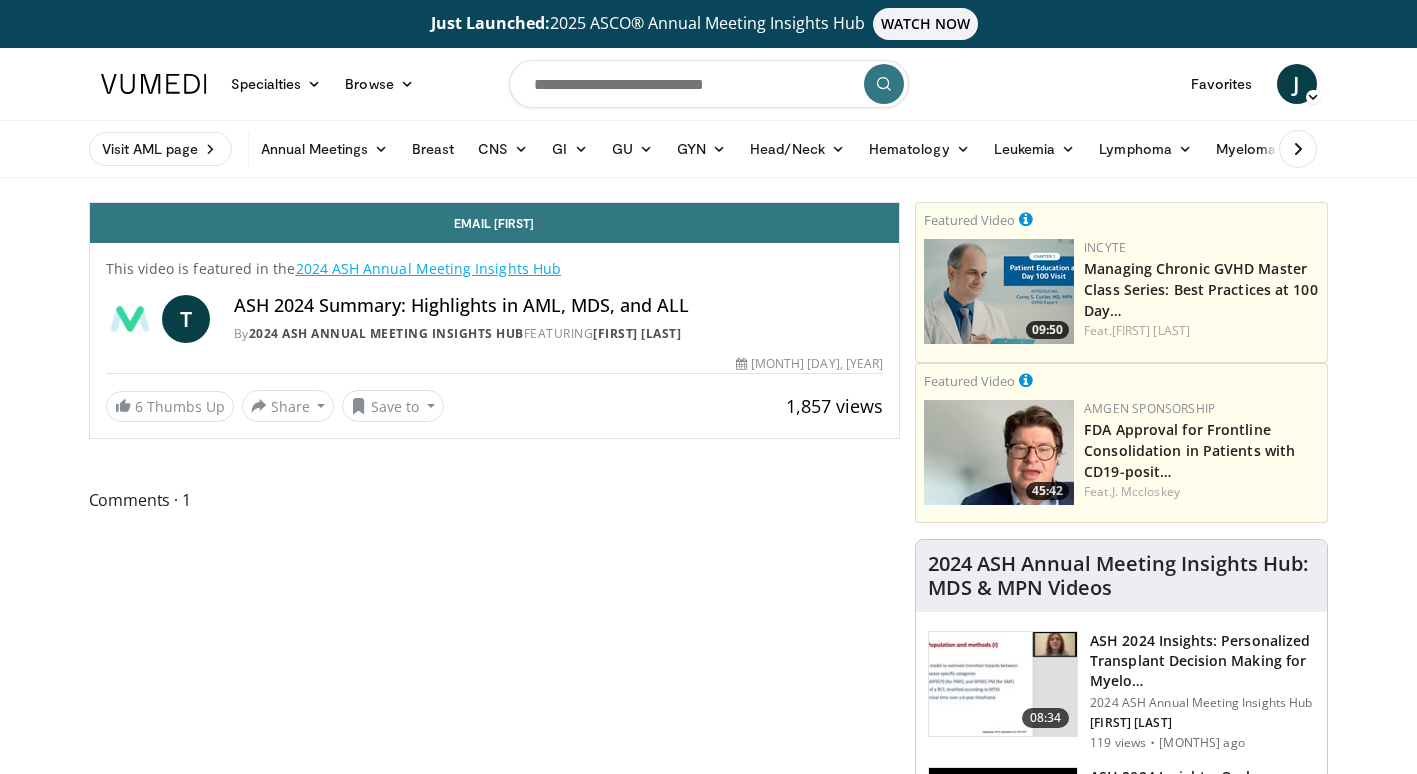 scroll, scrollTop: 0, scrollLeft: 0, axis: both 